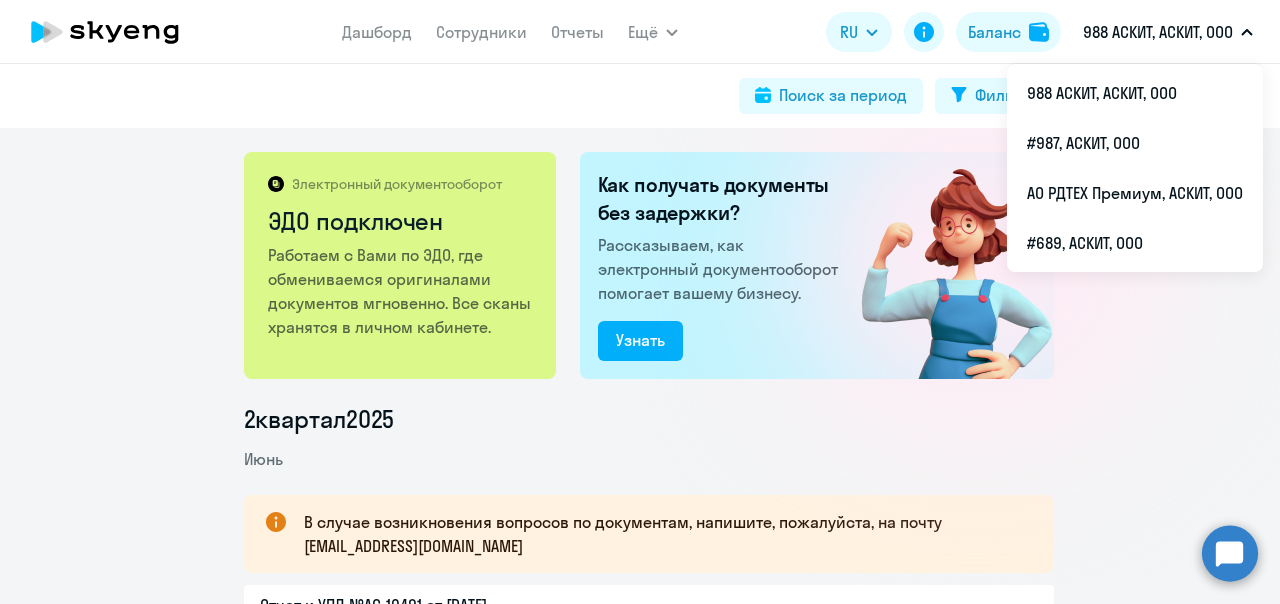 scroll, scrollTop: 0, scrollLeft: 0, axis: both 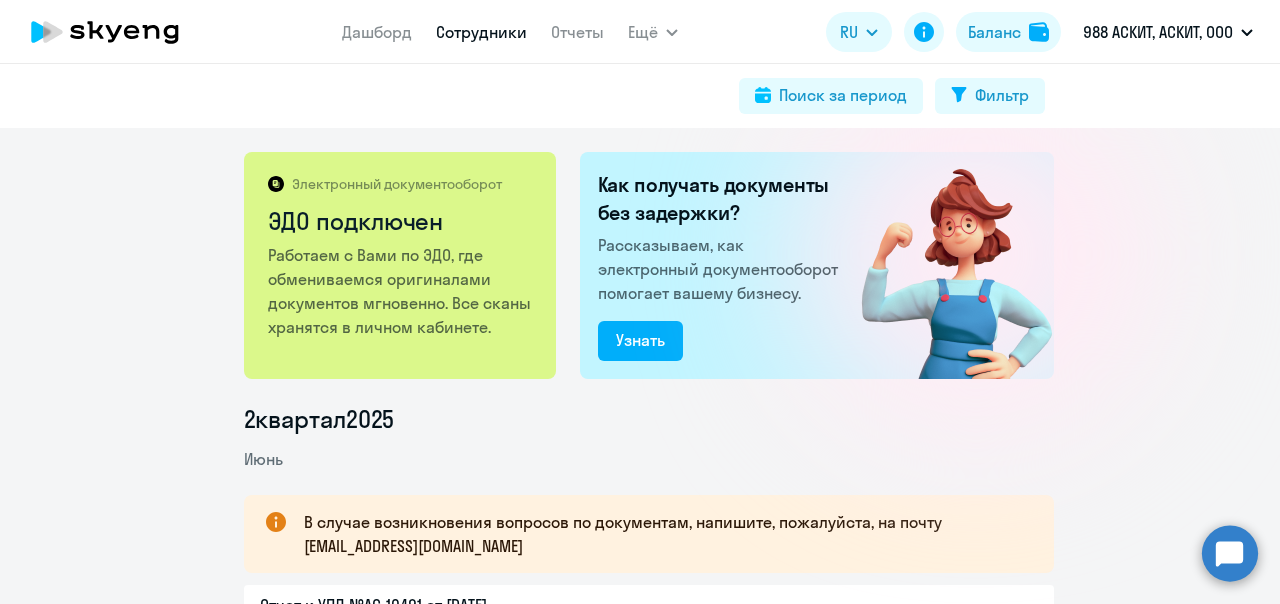 click on "Сотрудники" at bounding box center (481, 32) 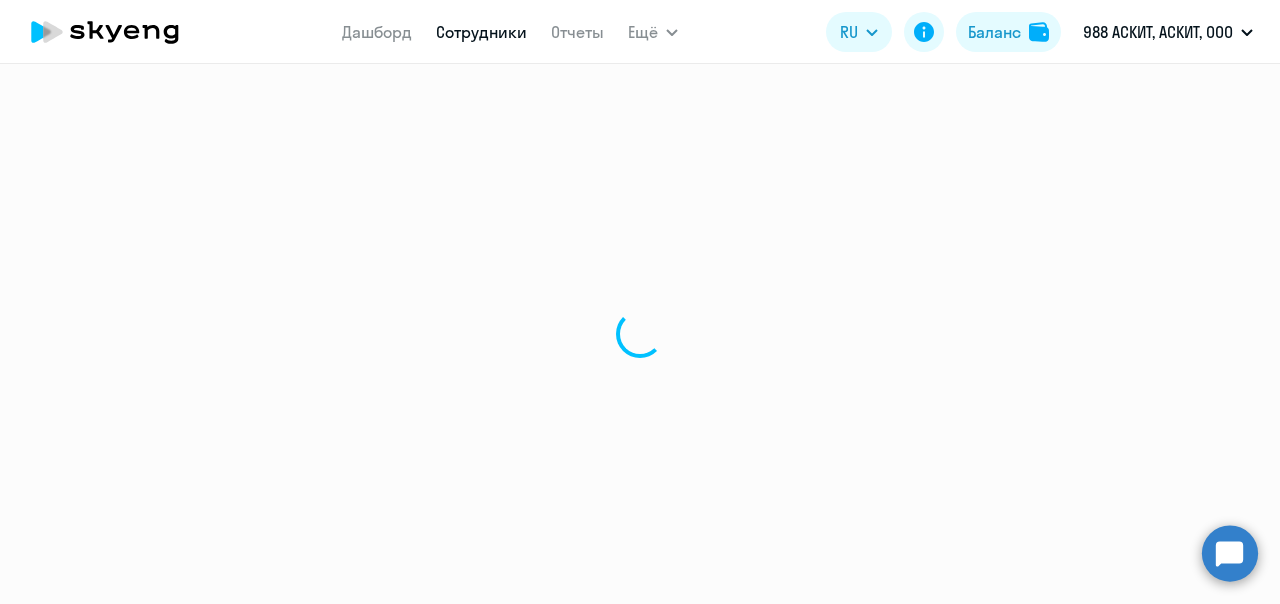 select on "30" 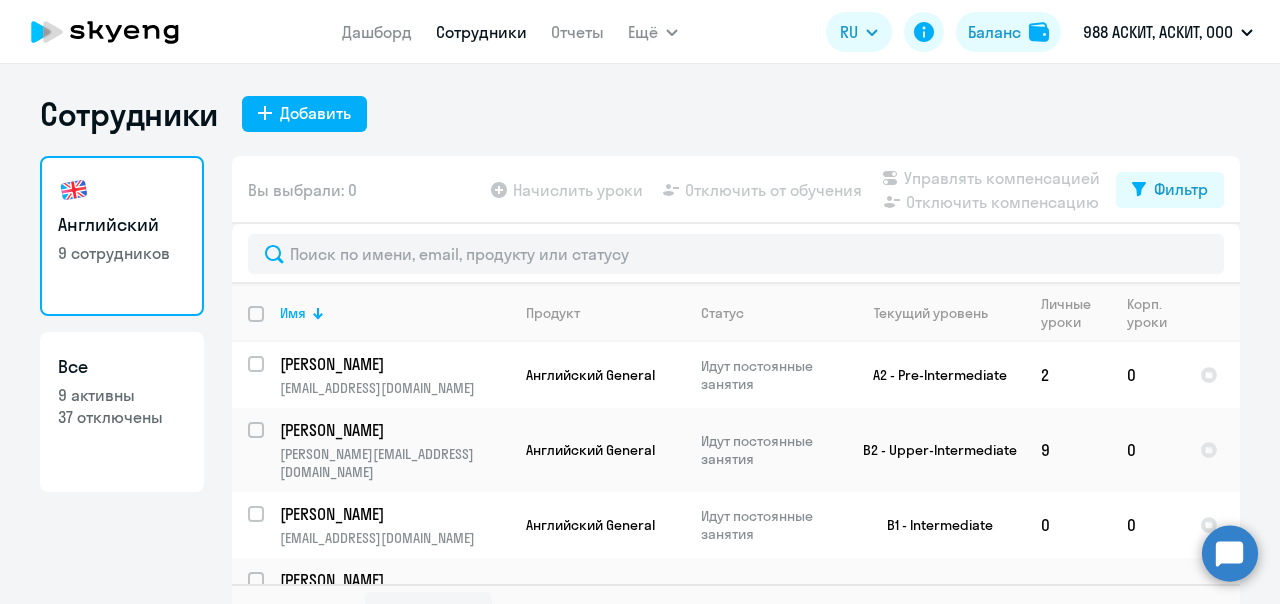 click 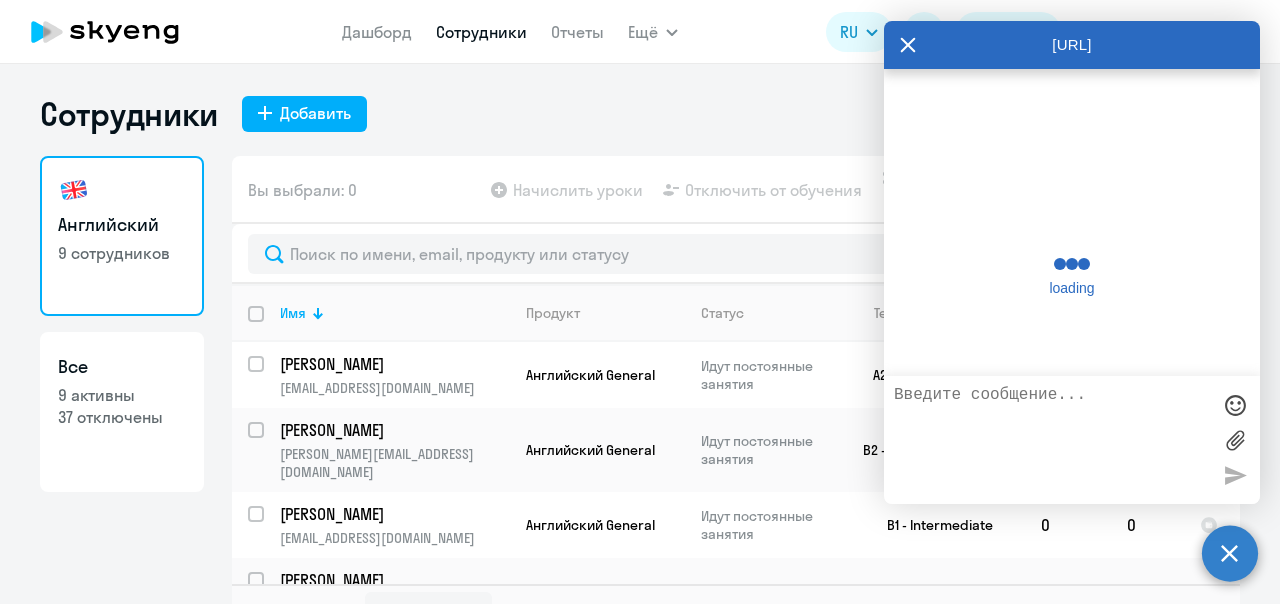 scroll, scrollTop: 307, scrollLeft: 0, axis: vertical 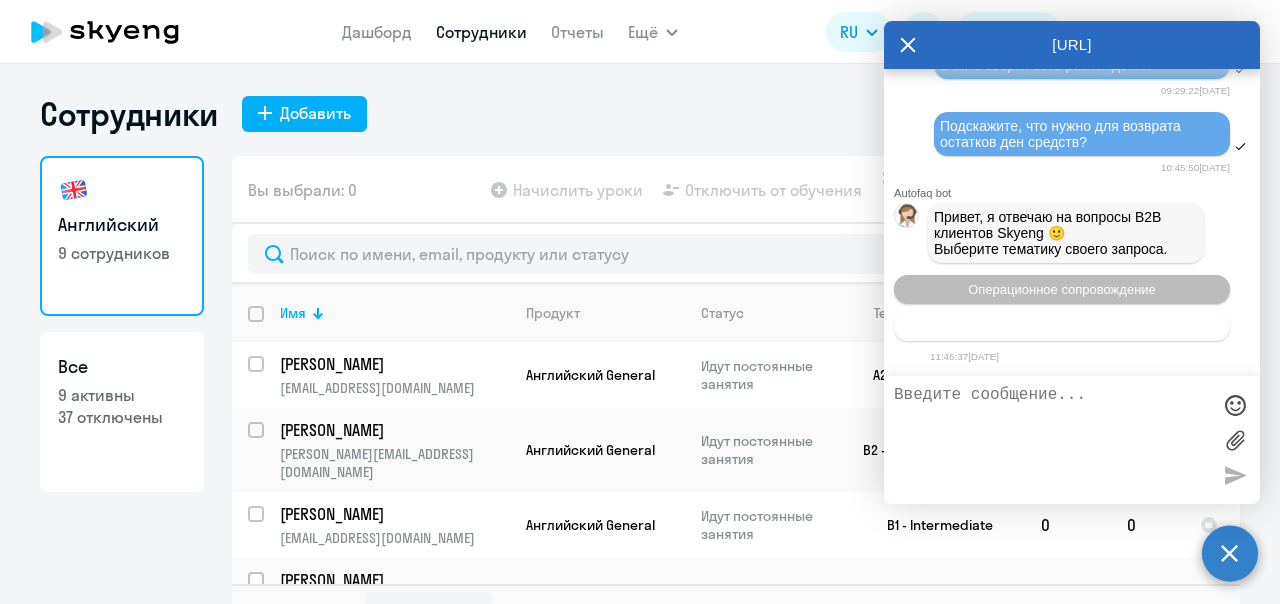 click on "Тематики документооборот" at bounding box center (1062, 326) 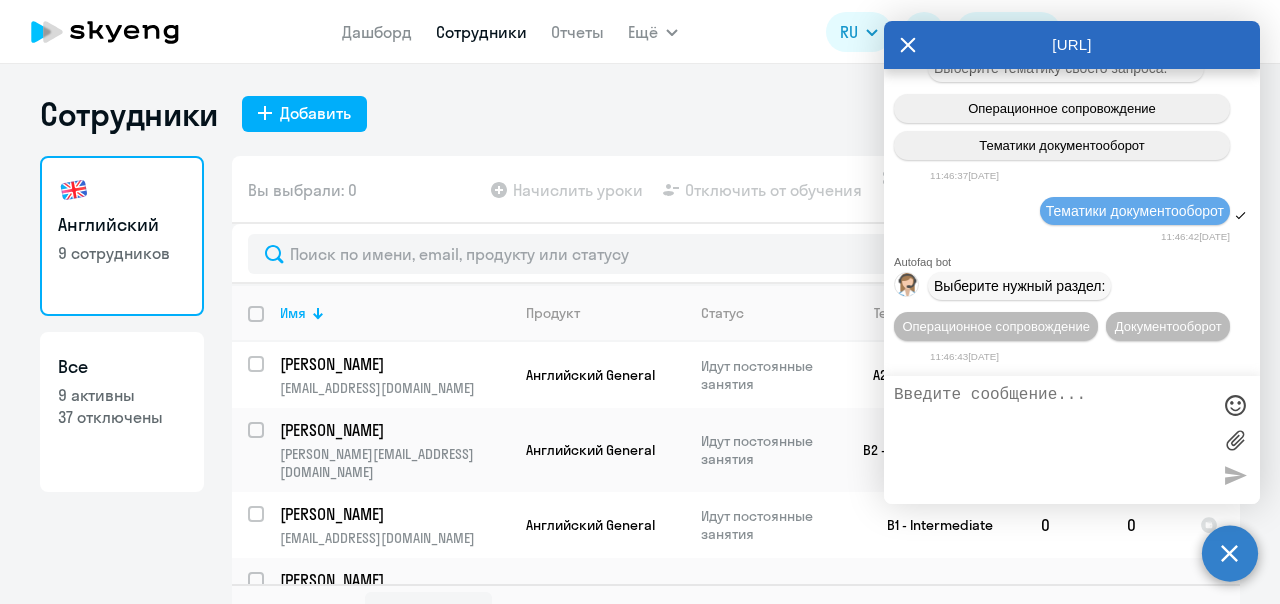 scroll, scrollTop: 24955, scrollLeft: 0, axis: vertical 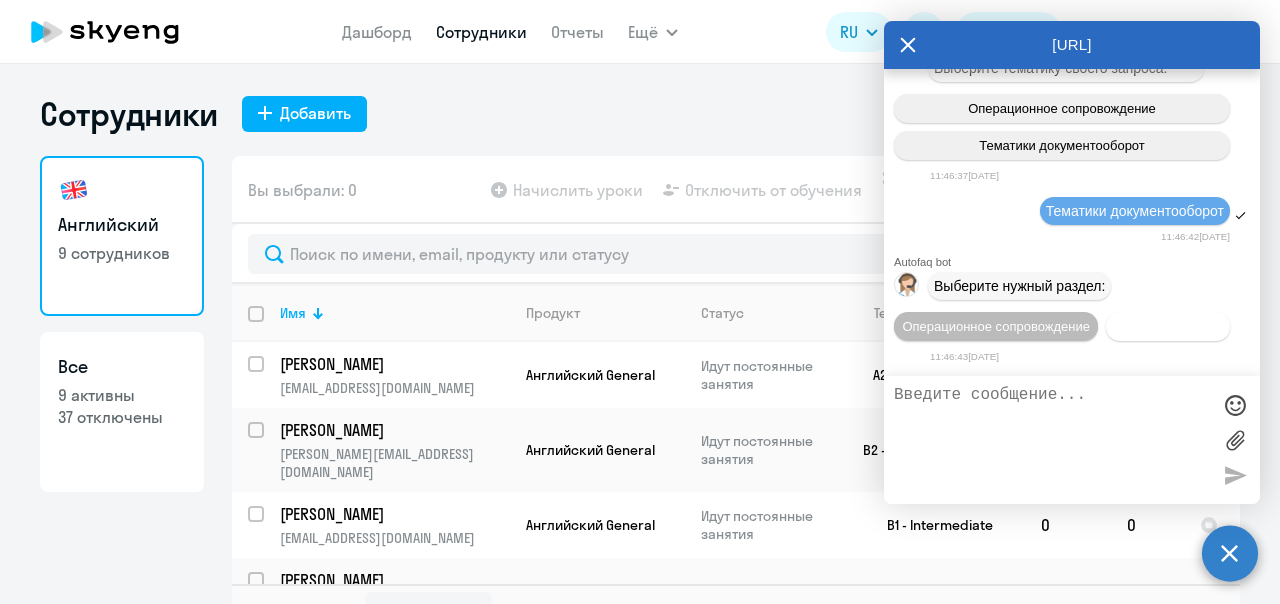 click on "Документооборот" at bounding box center [1168, 326] 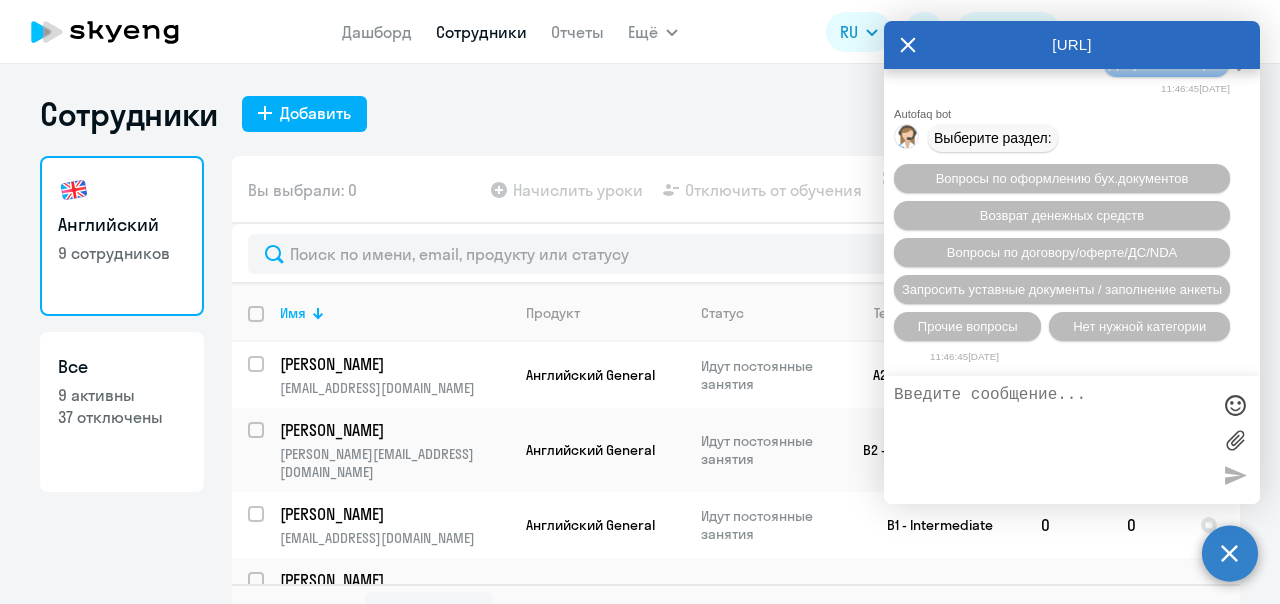 scroll, scrollTop: 25283, scrollLeft: 0, axis: vertical 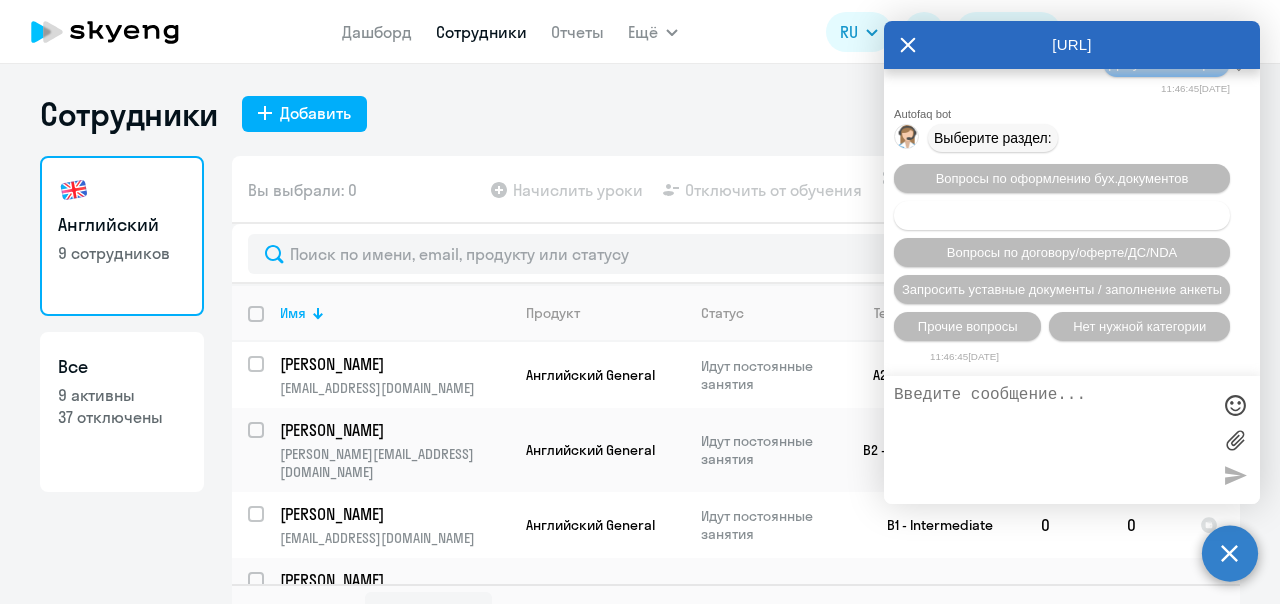 click on "Возврат денежных средств" at bounding box center (1062, 215) 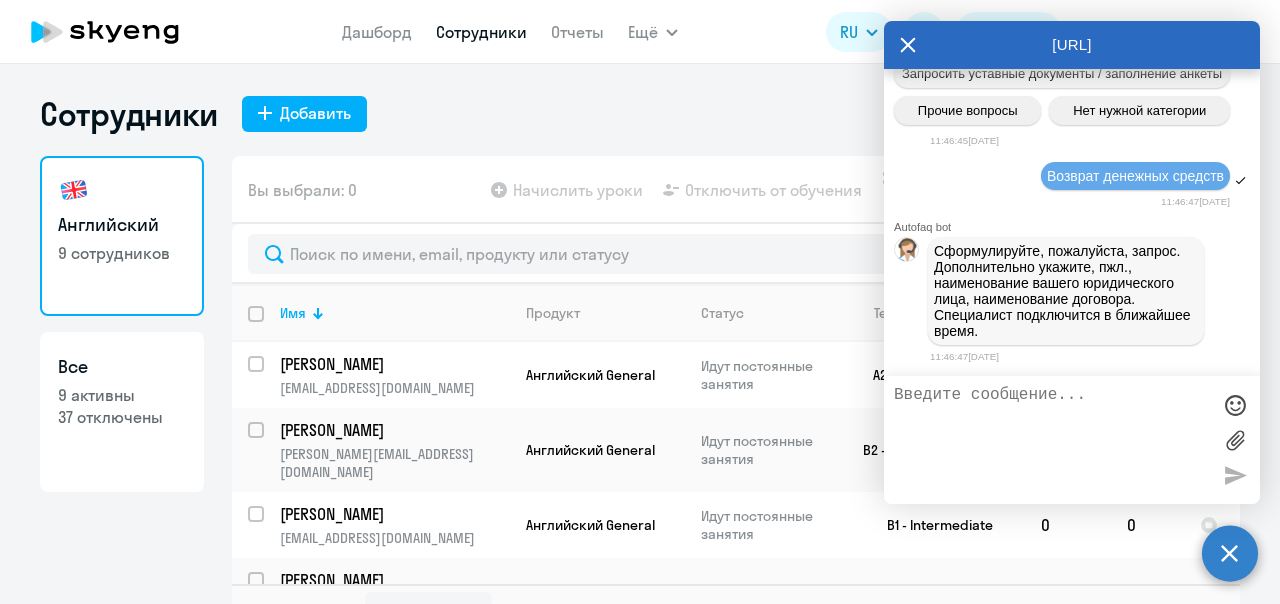 scroll, scrollTop: 24700, scrollLeft: 0, axis: vertical 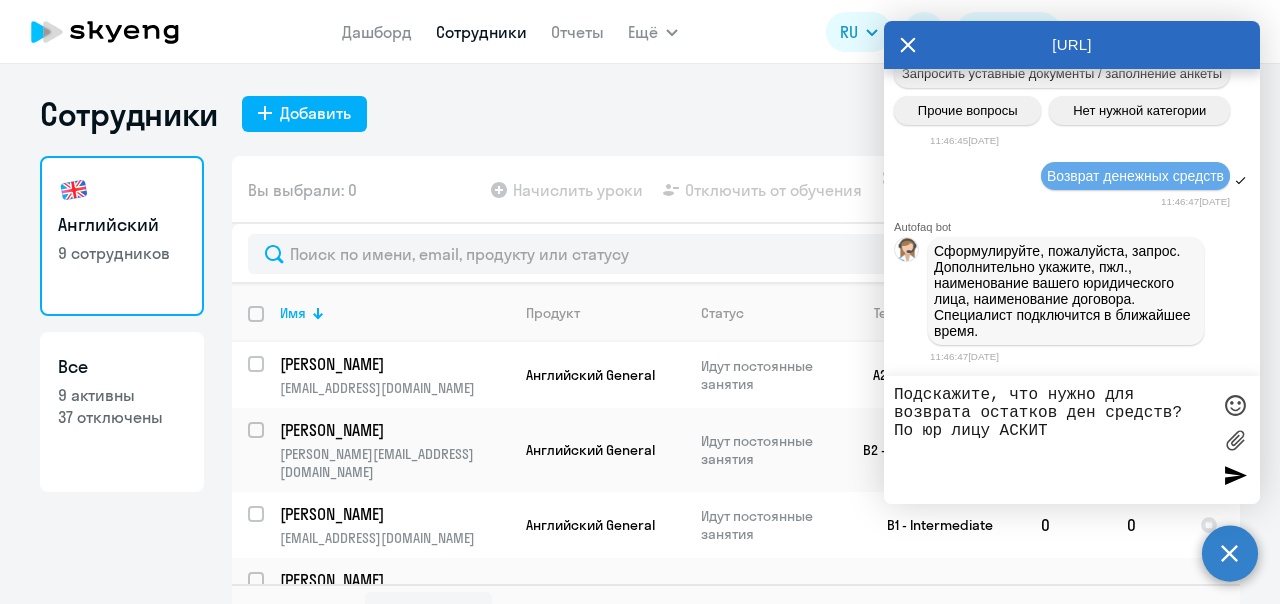 type on "Подскажите, что нужно для возврата остатков ден средств? По юр лицу АСКИТ" 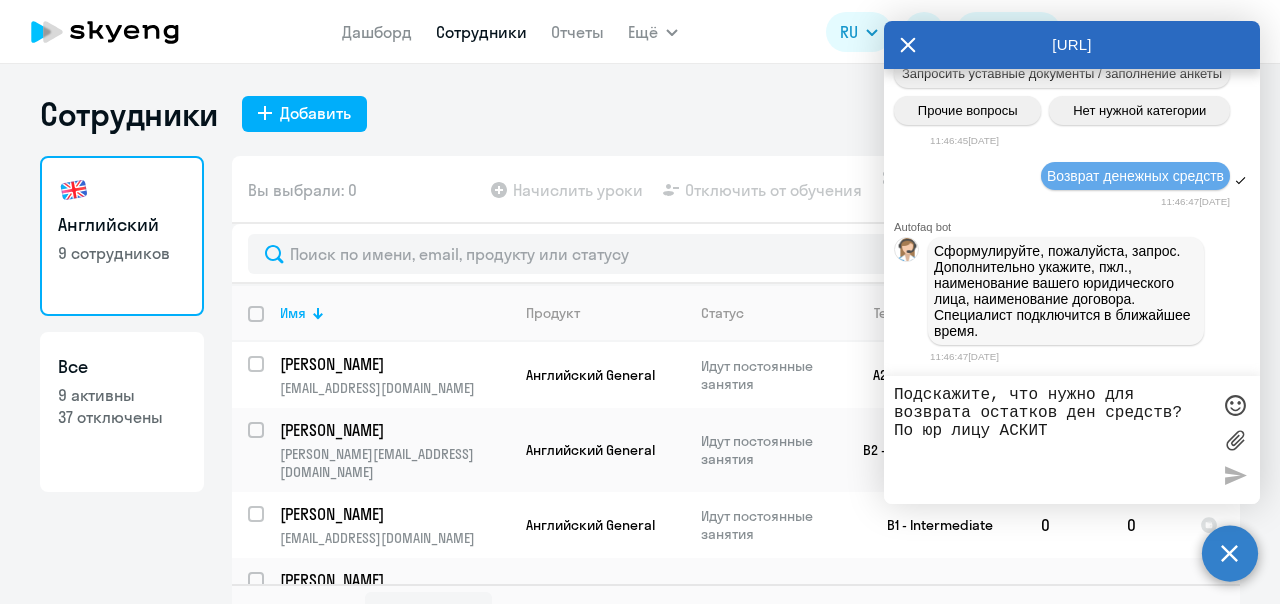 type 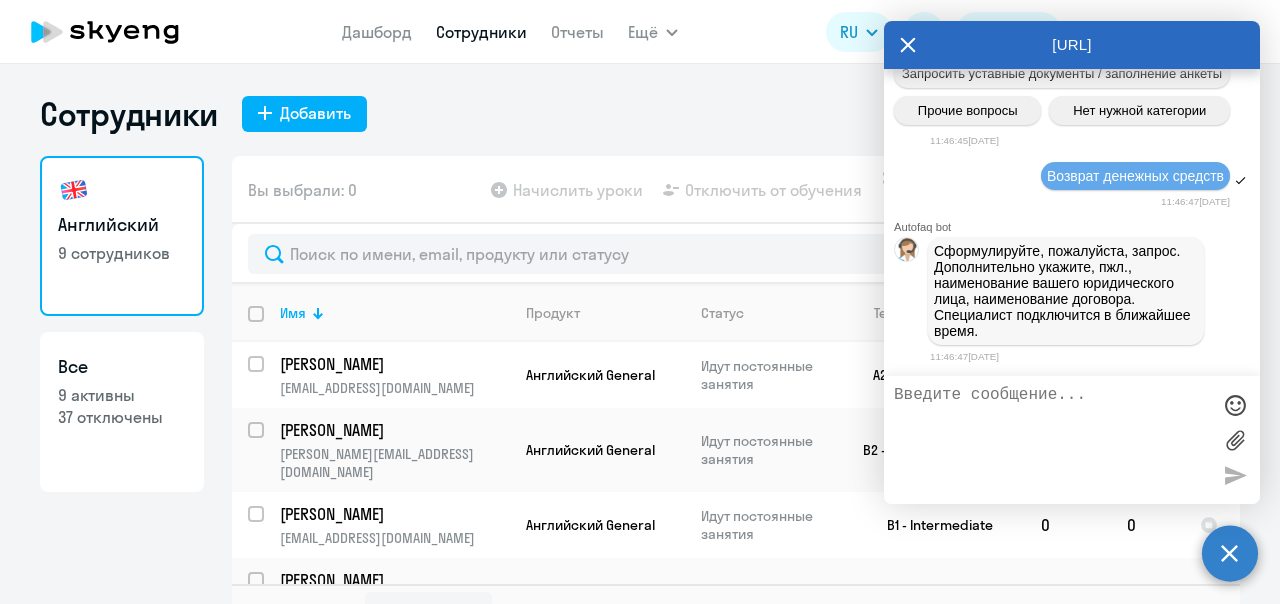 scroll, scrollTop: 25592, scrollLeft: 0, axis: vertical 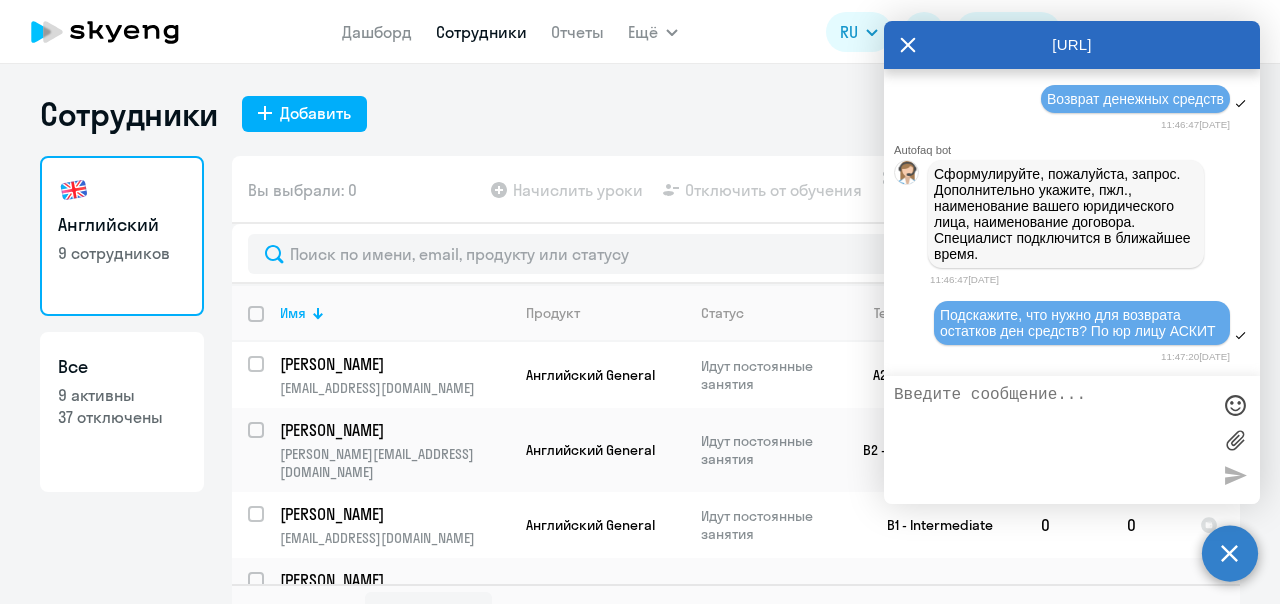 click 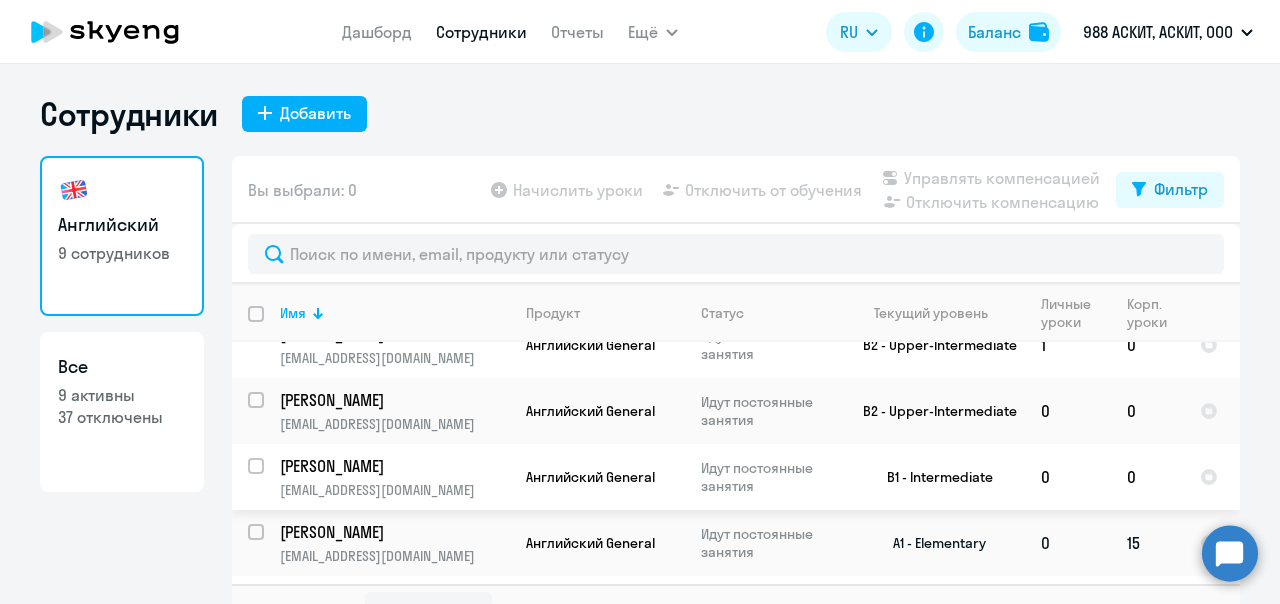 scroll, scrollTop: 346, scrollLeft: 0, axis: vertical 